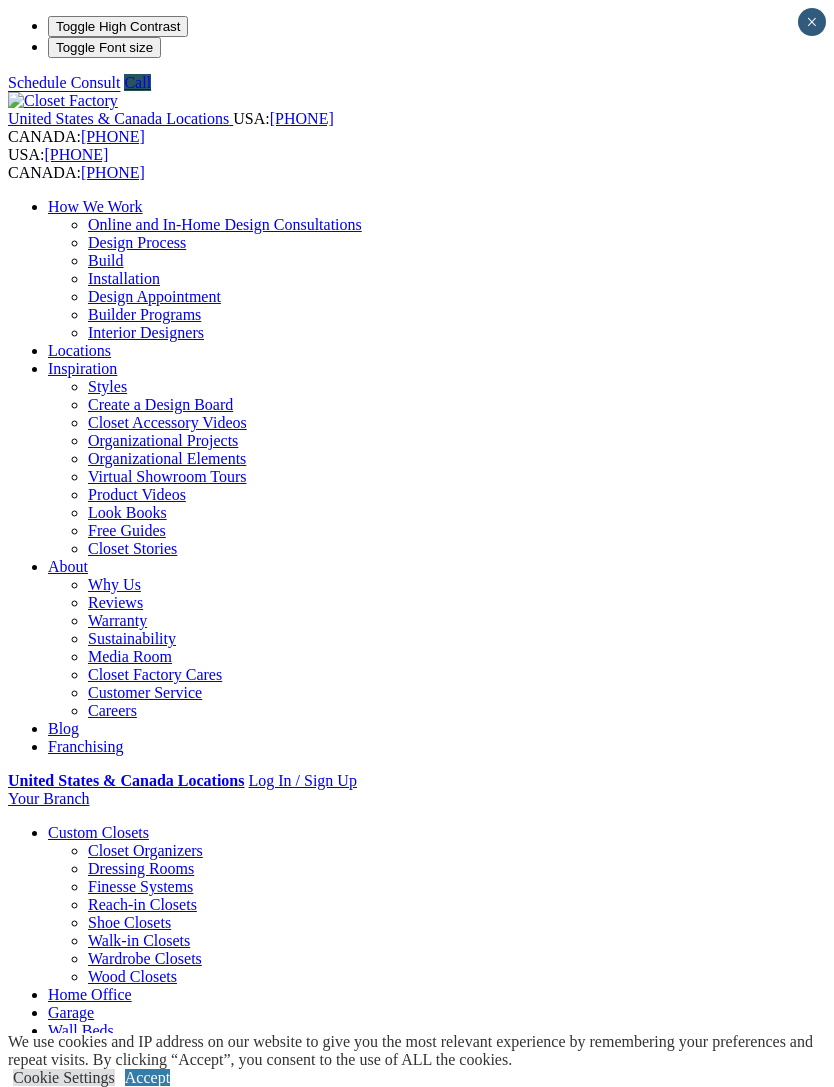 scroll, scrollTop: 0, scrollLeft: 0, axis: both 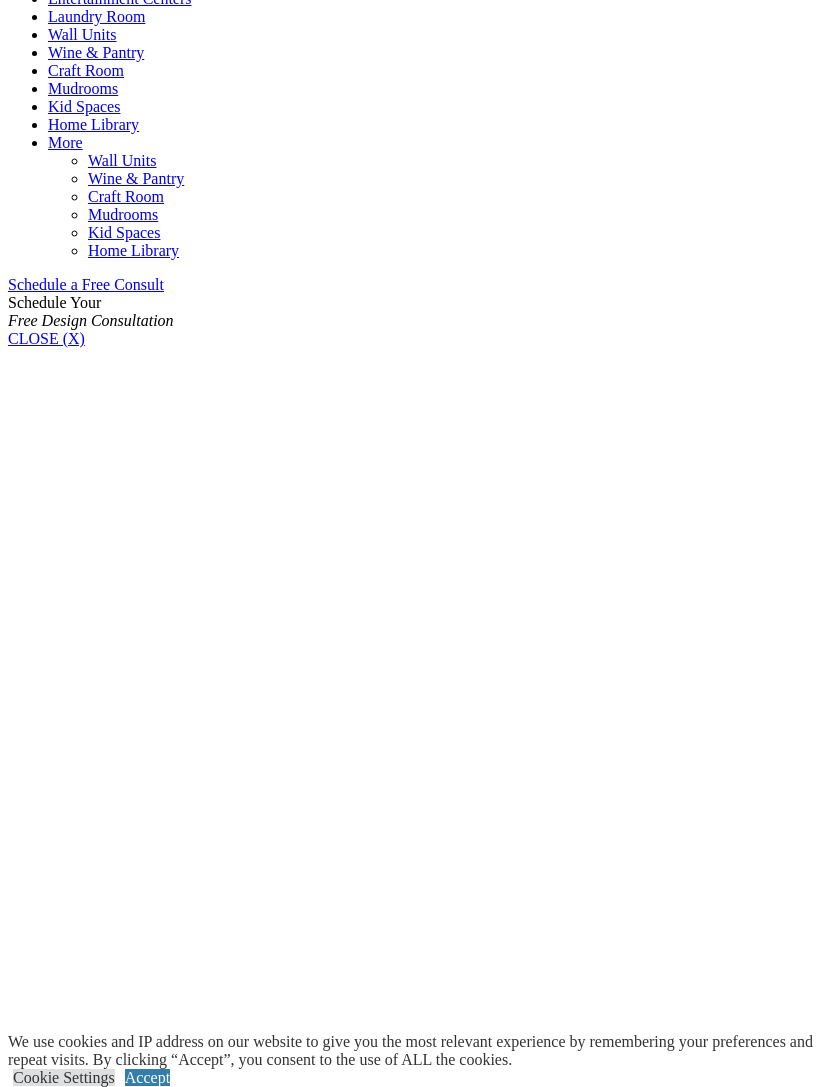 click at bounding box center (99, 2947) 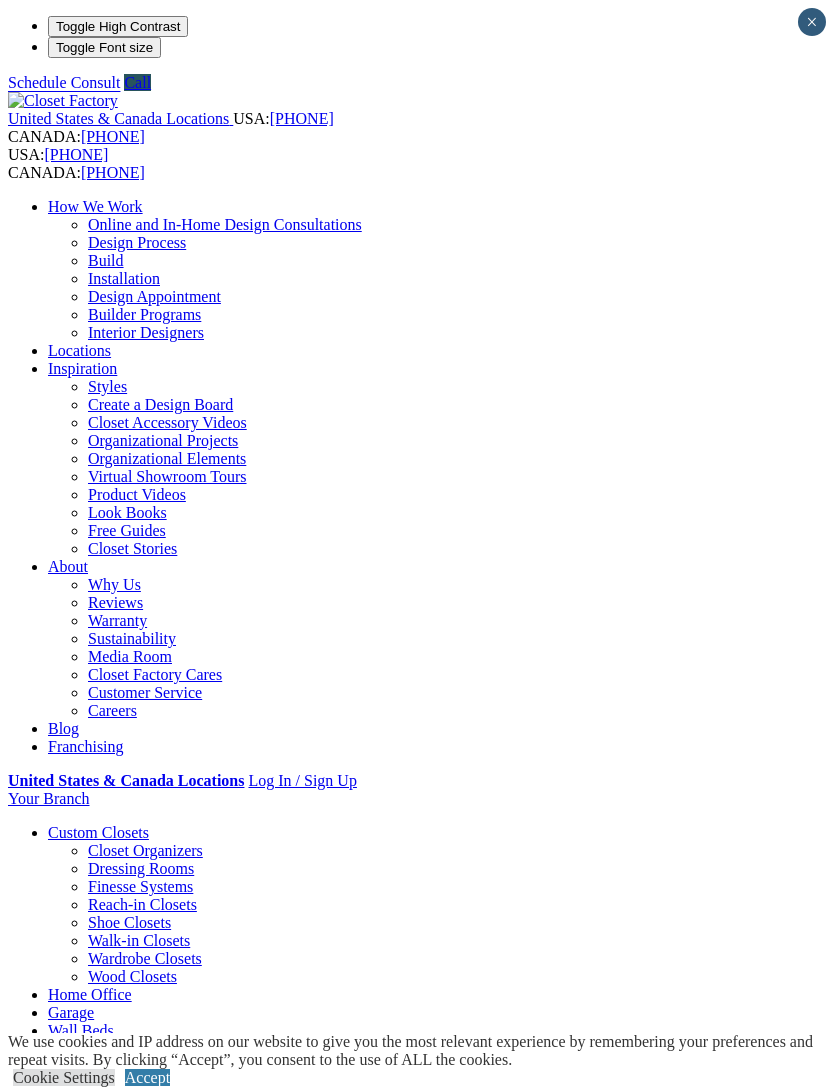 scroll, scrollTop: 0, scrollLeft: 0, axis: both 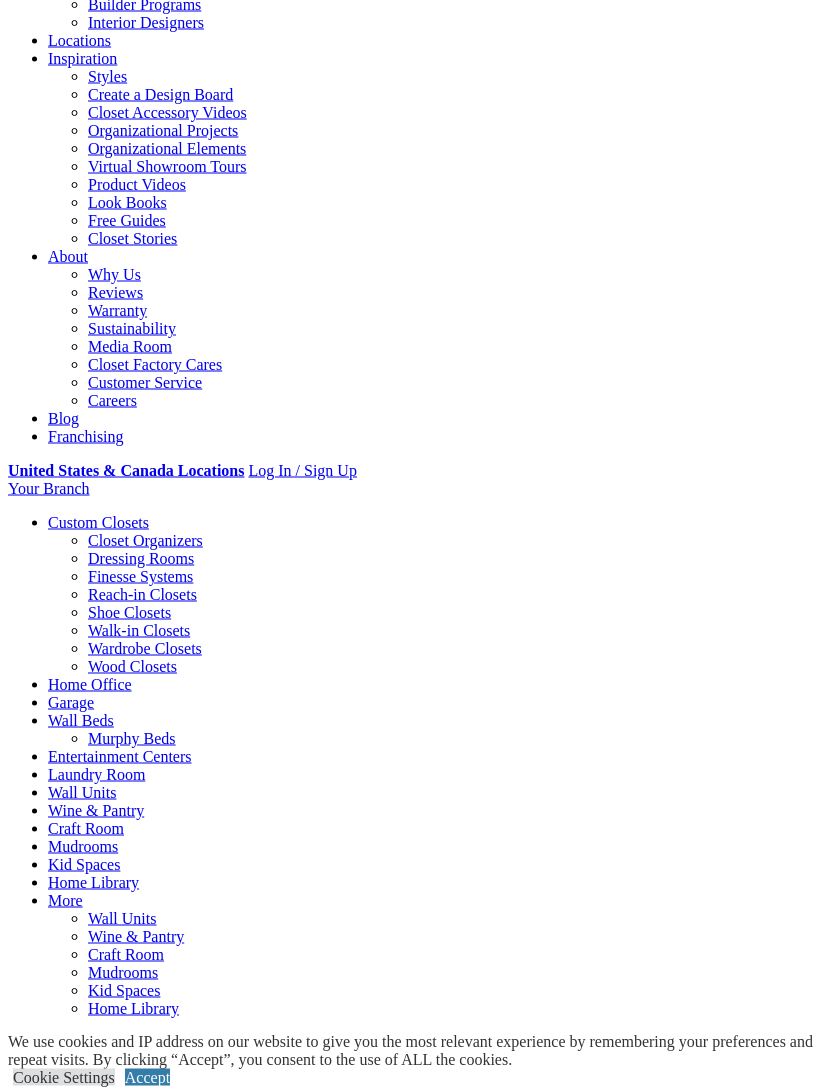 click on "Design Process" at bounding box center [551, 1874] 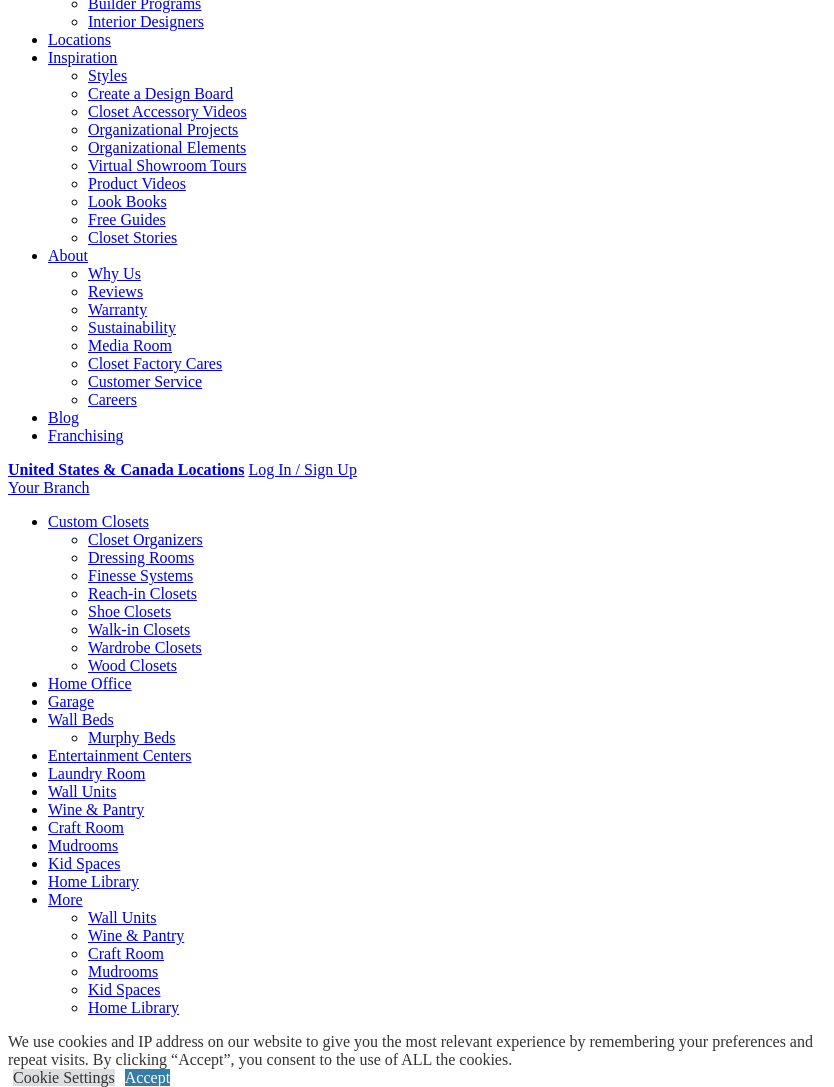click on "Styles" at bounding box center (318, 1873) 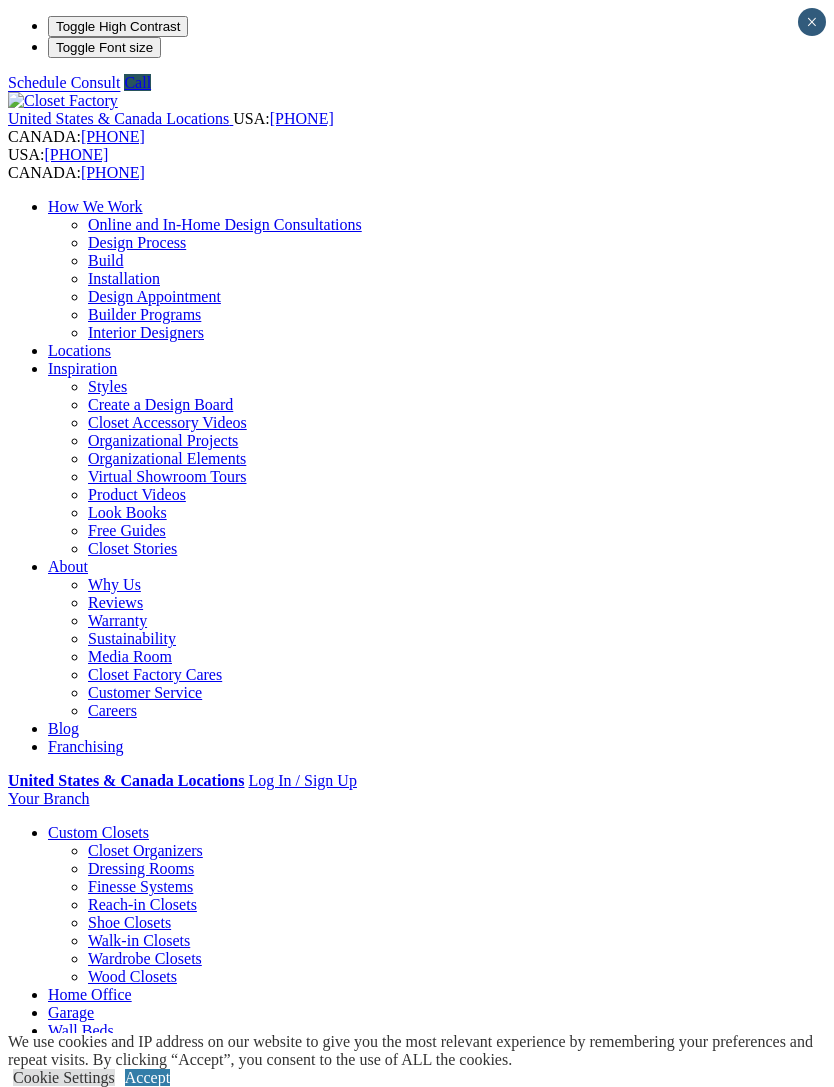 scroll, scrollTop: 0, scrollLeft: 0, axis: both 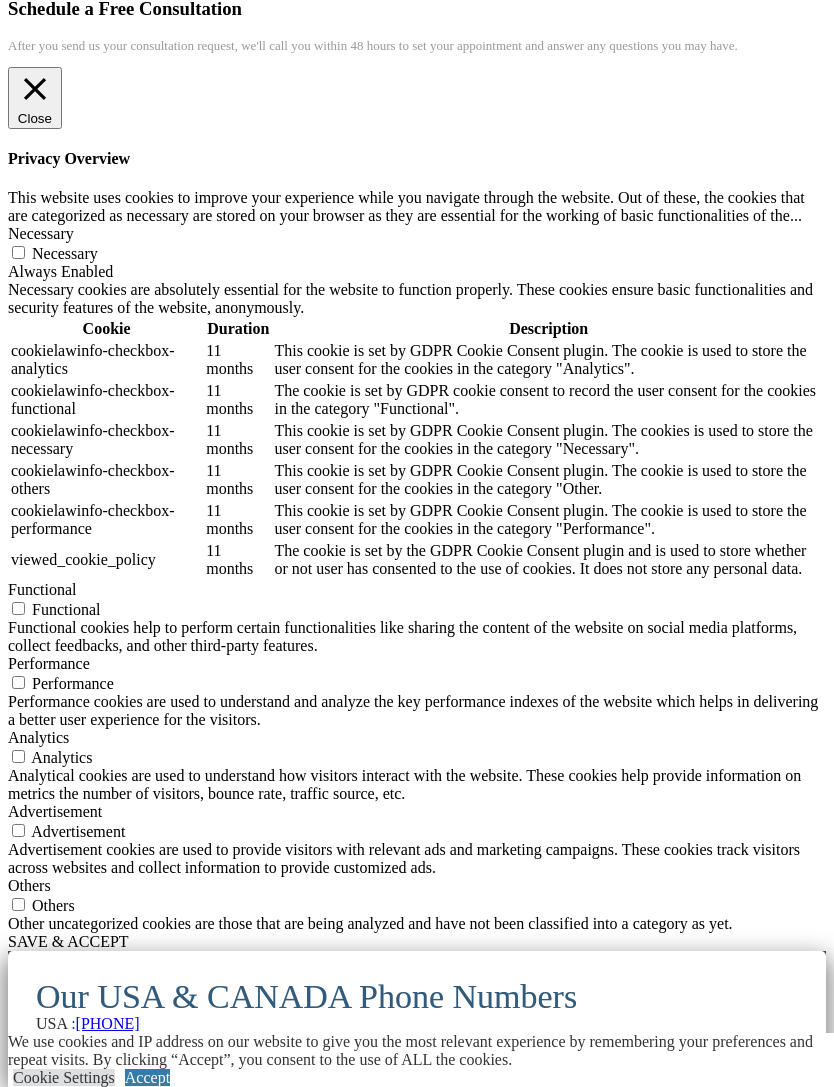 click on "×" at bounding box center (20, -2658) 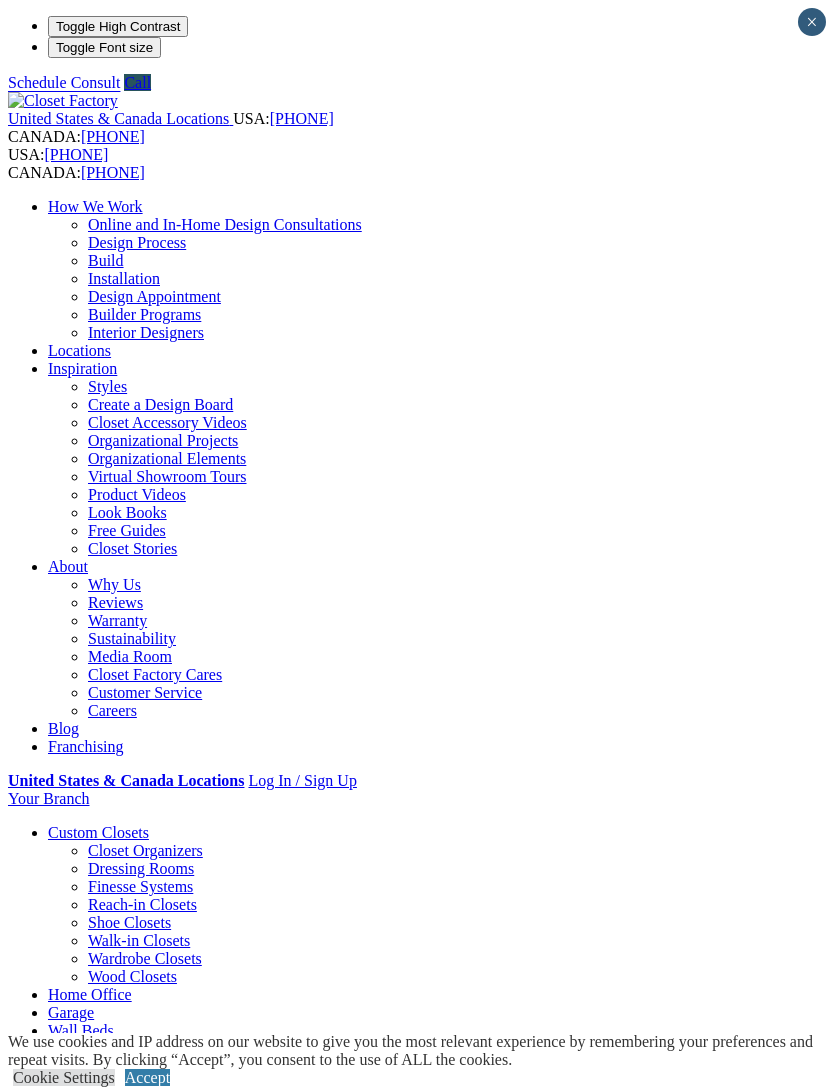 click on "First Name" at bounding box center (95, 7522) 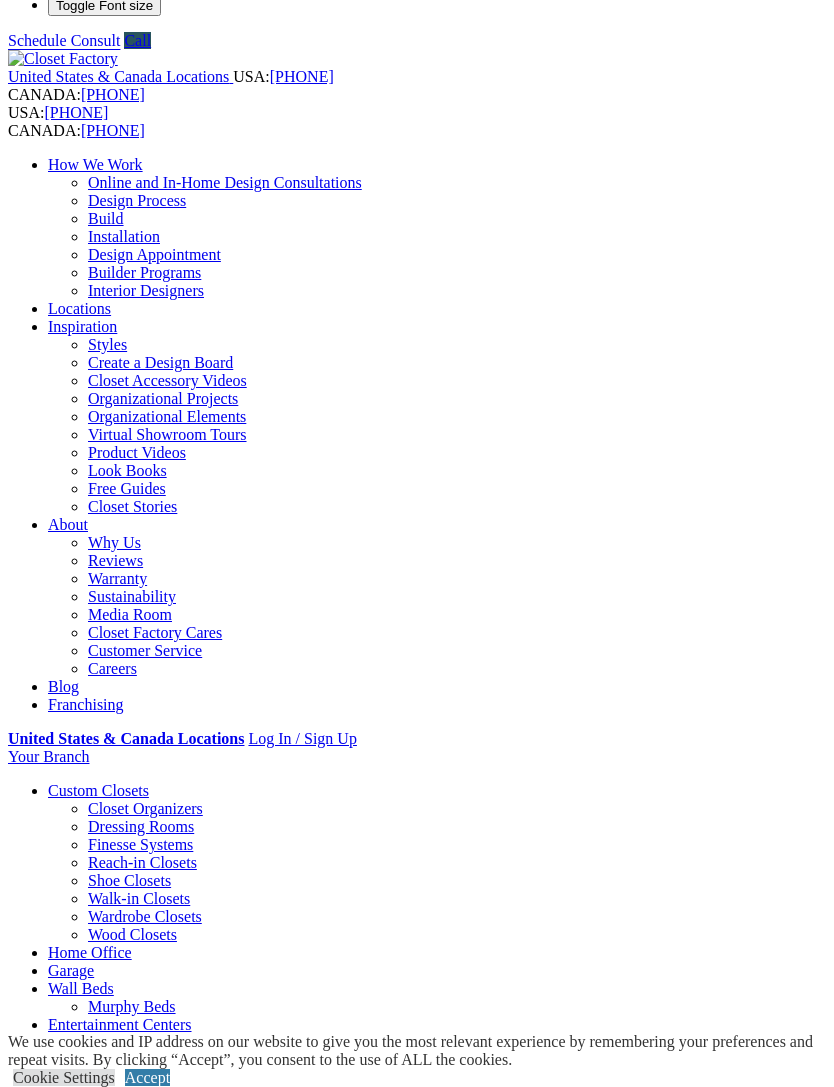 scroll, scrollTop: 0, scrollLeft: 0, axis: both 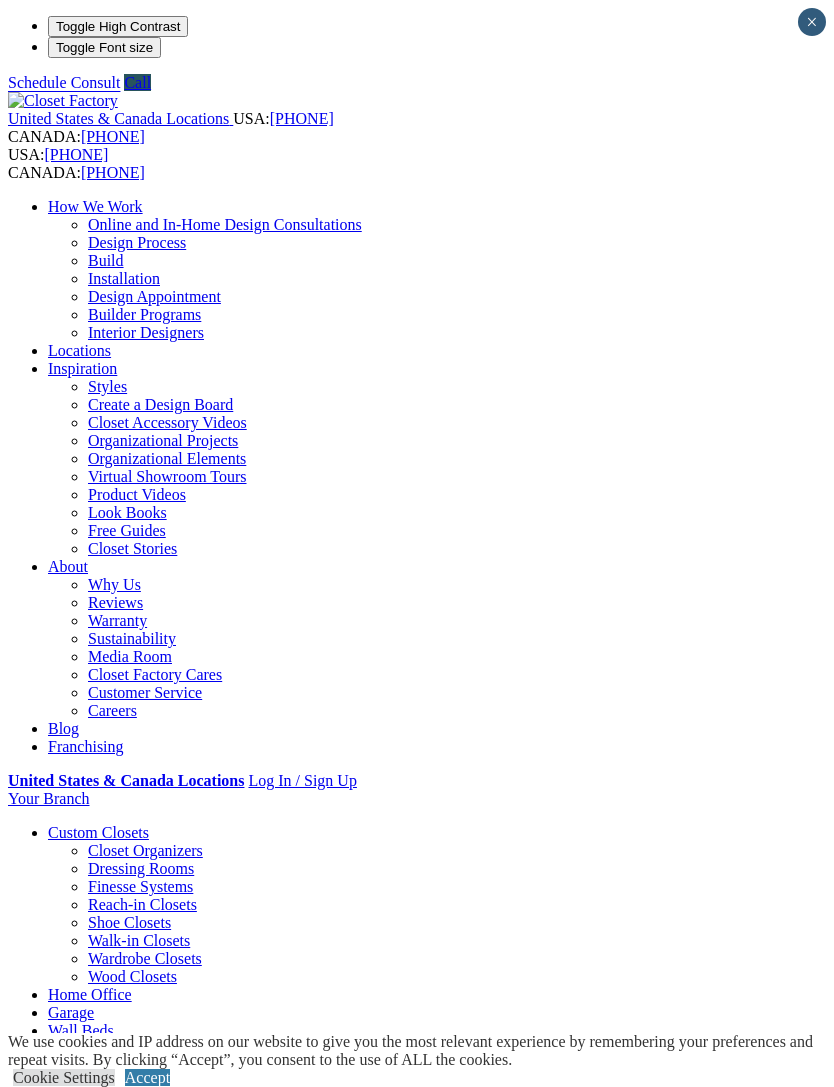 click at bounding box center (0, 0) 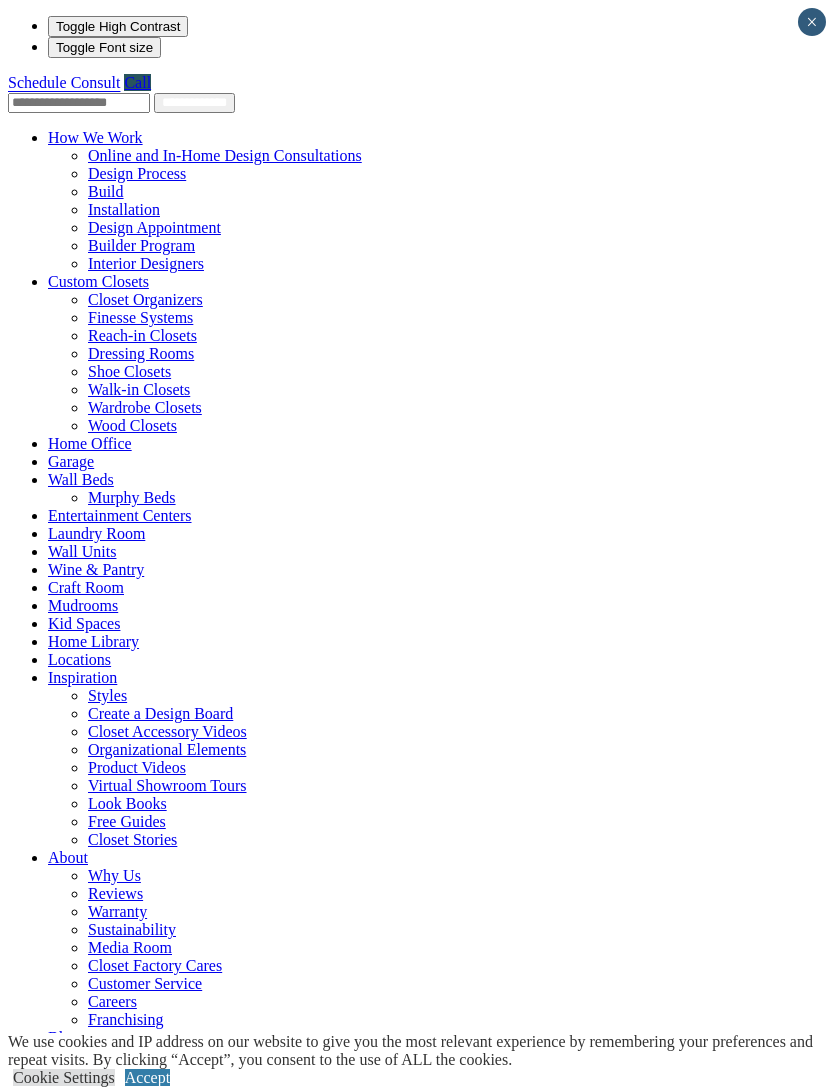 click on "Home Office" at bounding box center [90, 443] 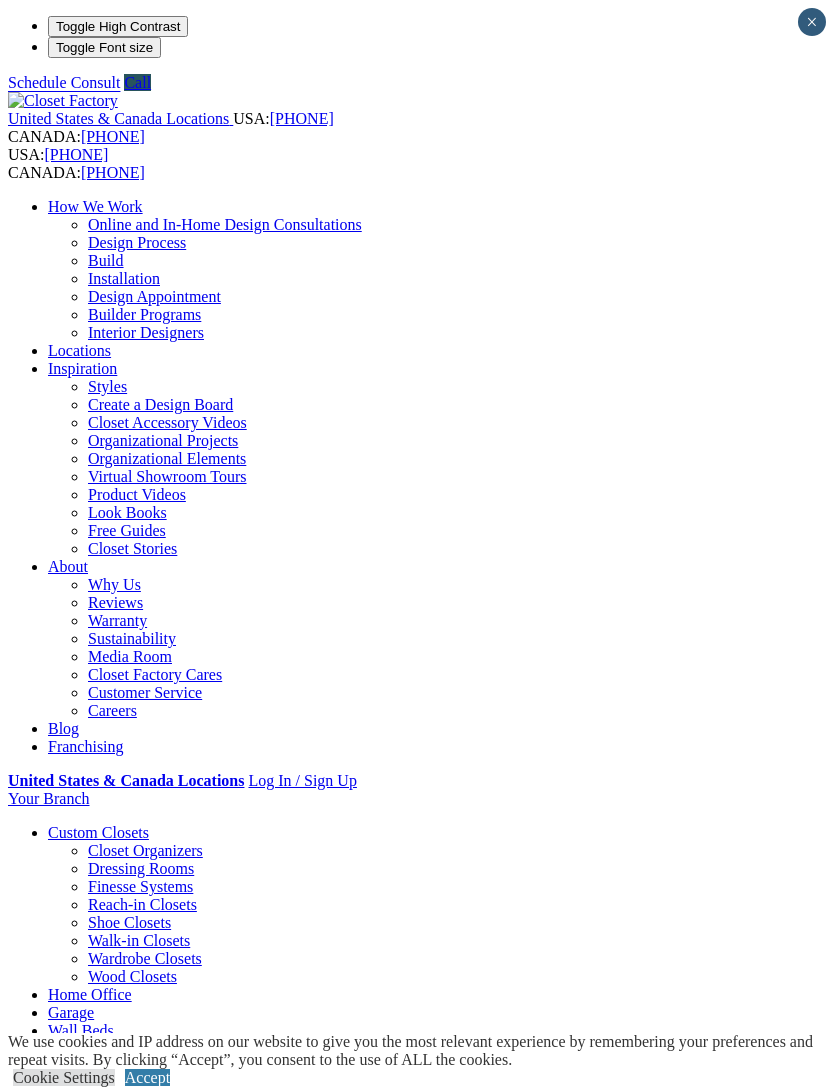 scroll, scrollTop: 0, scrollLeft: 0, axis: both 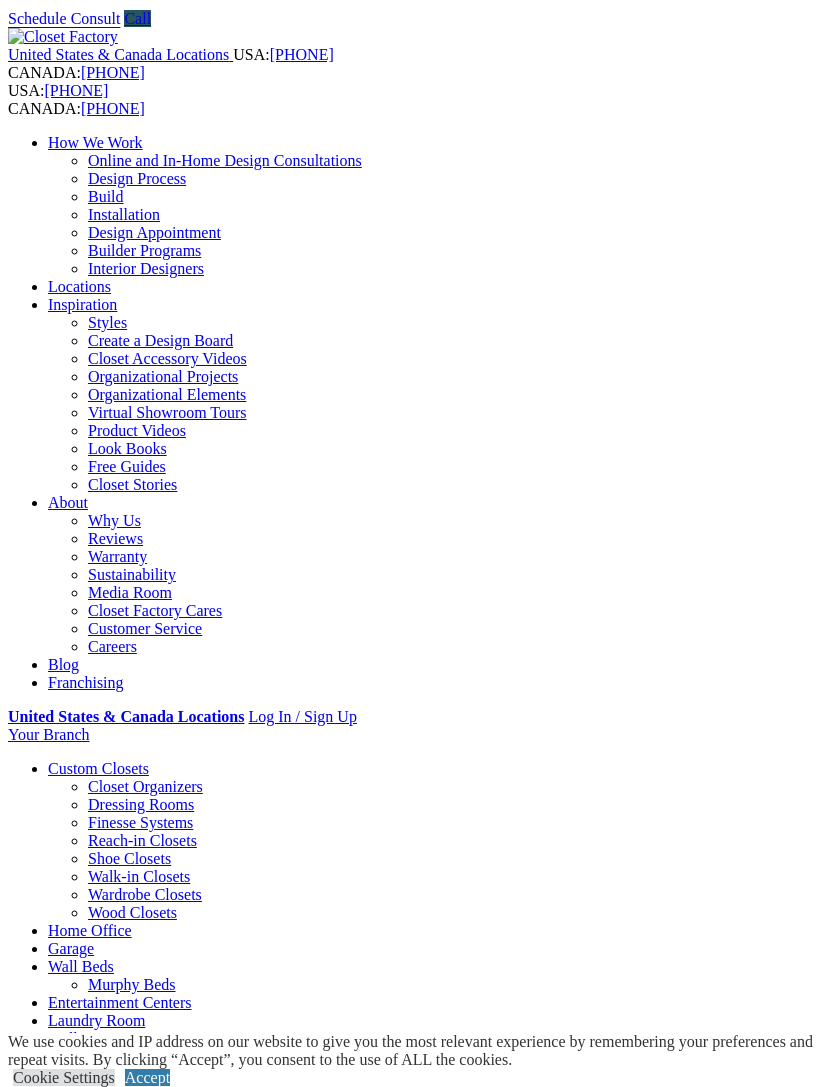 click on "Styles" at bounding box center (318, 2101) 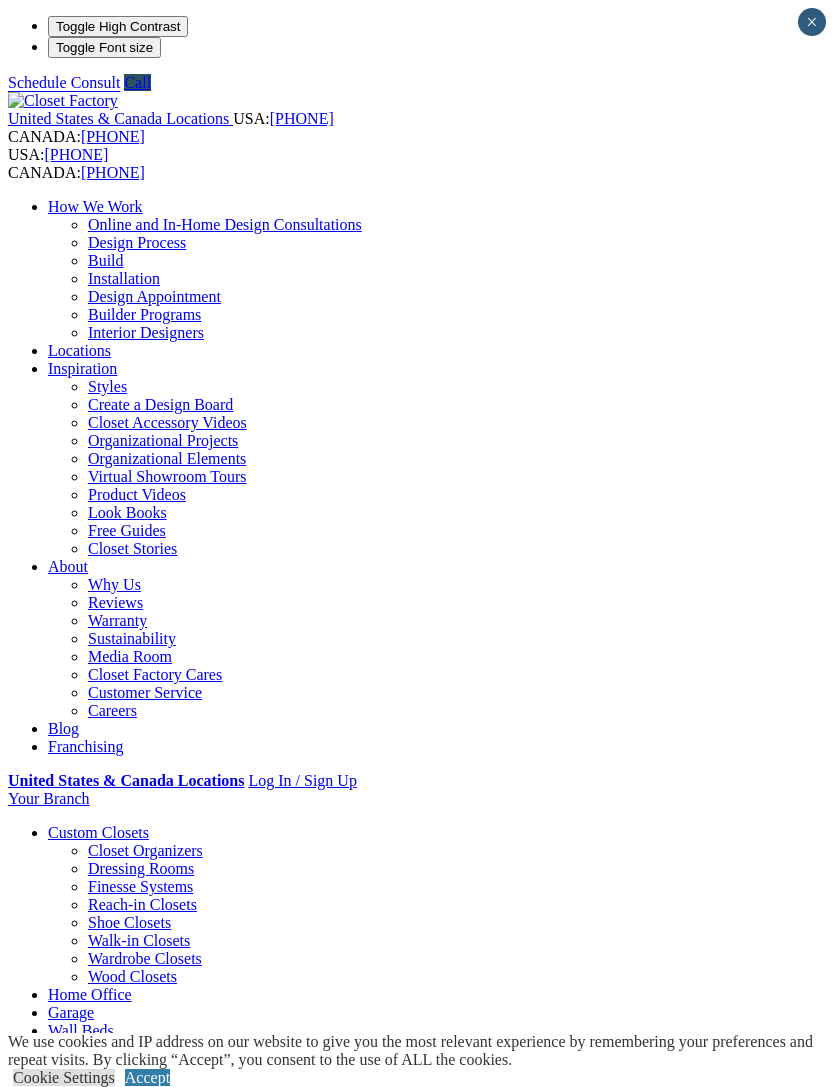 scroll, scrollTop: 0, scrollLeft: 0, axis: both 